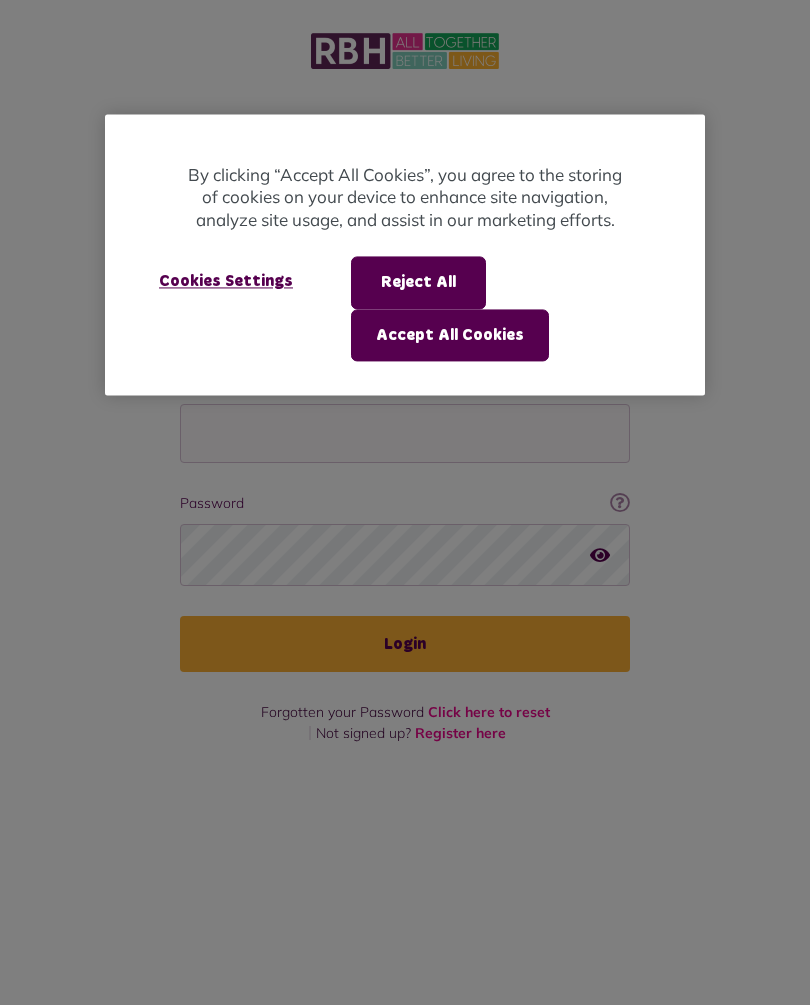 scroll, scrollTop: 0, scrollLeft: 0, axis: both 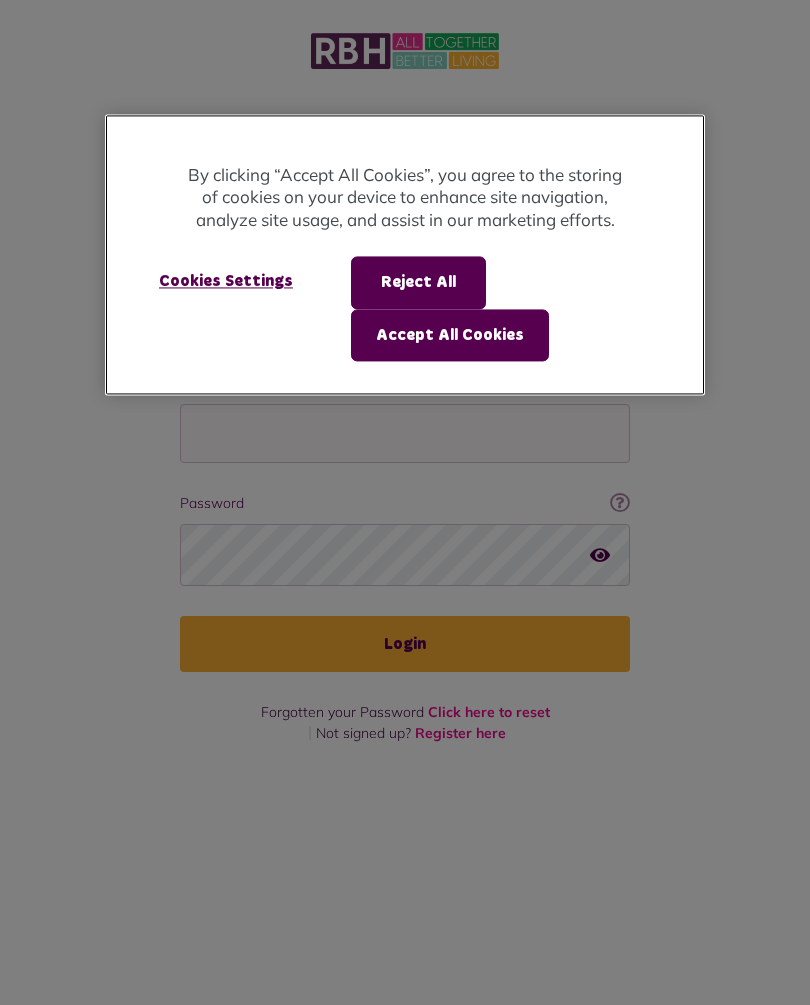click on "Accept All Cookies" at bounding box center (450, 335) 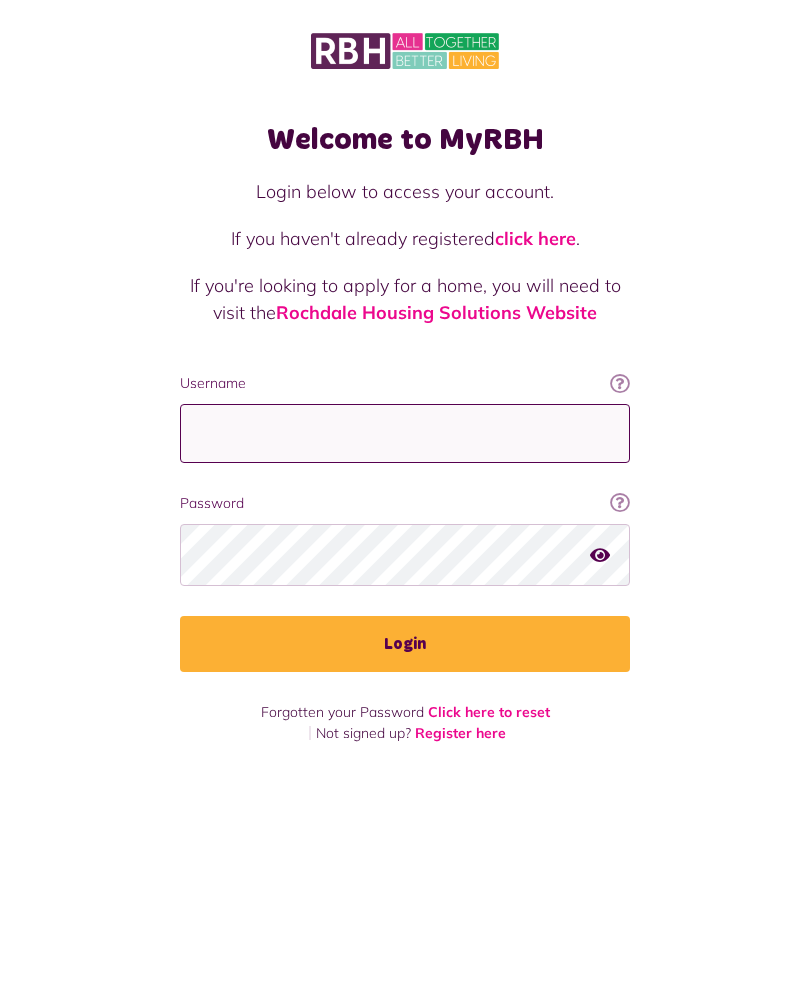 click on "Username" at bounding box center (405, 433) 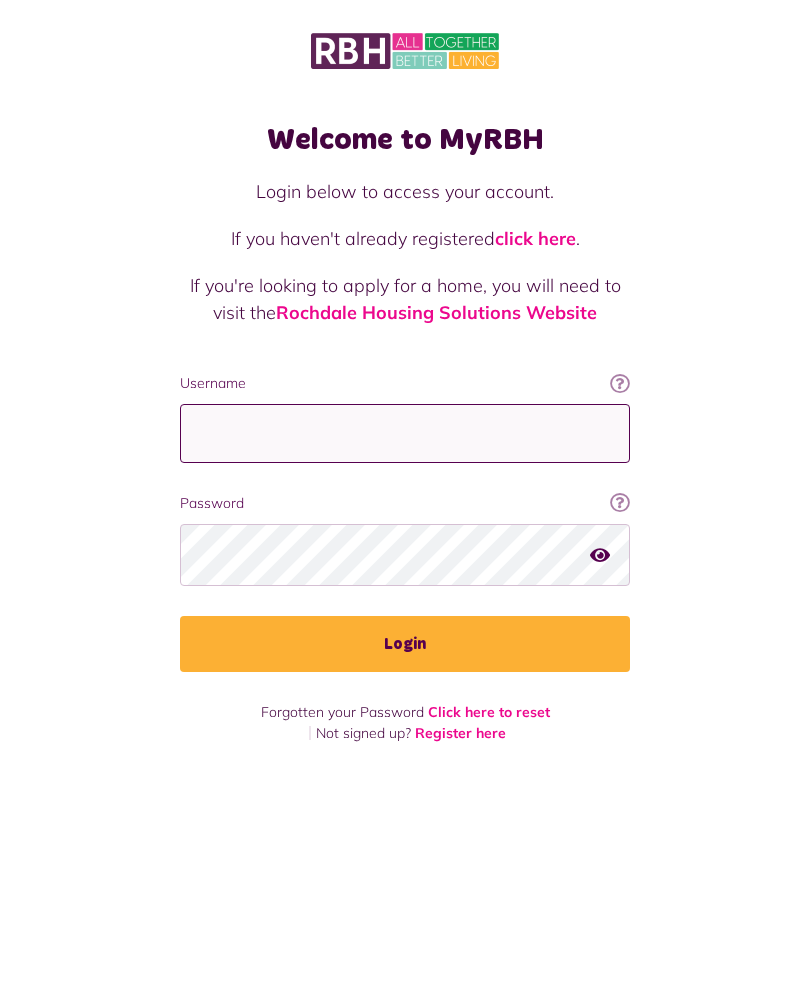type on "**********" 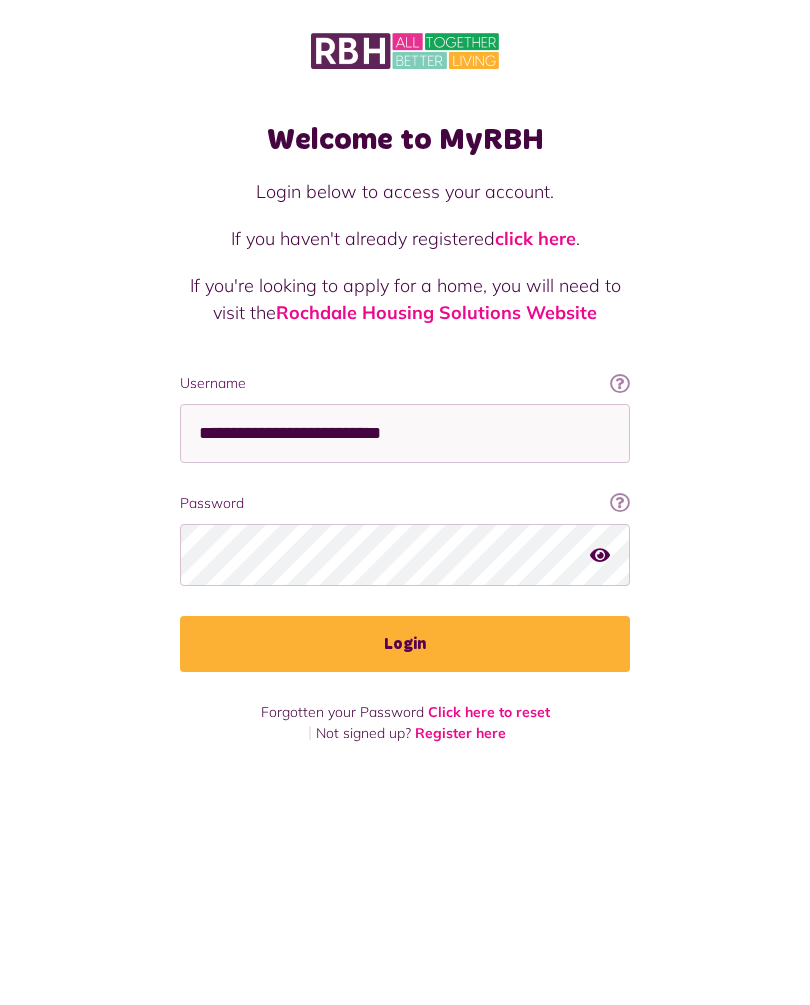 click on "Login" at bounding box center [405, 644] 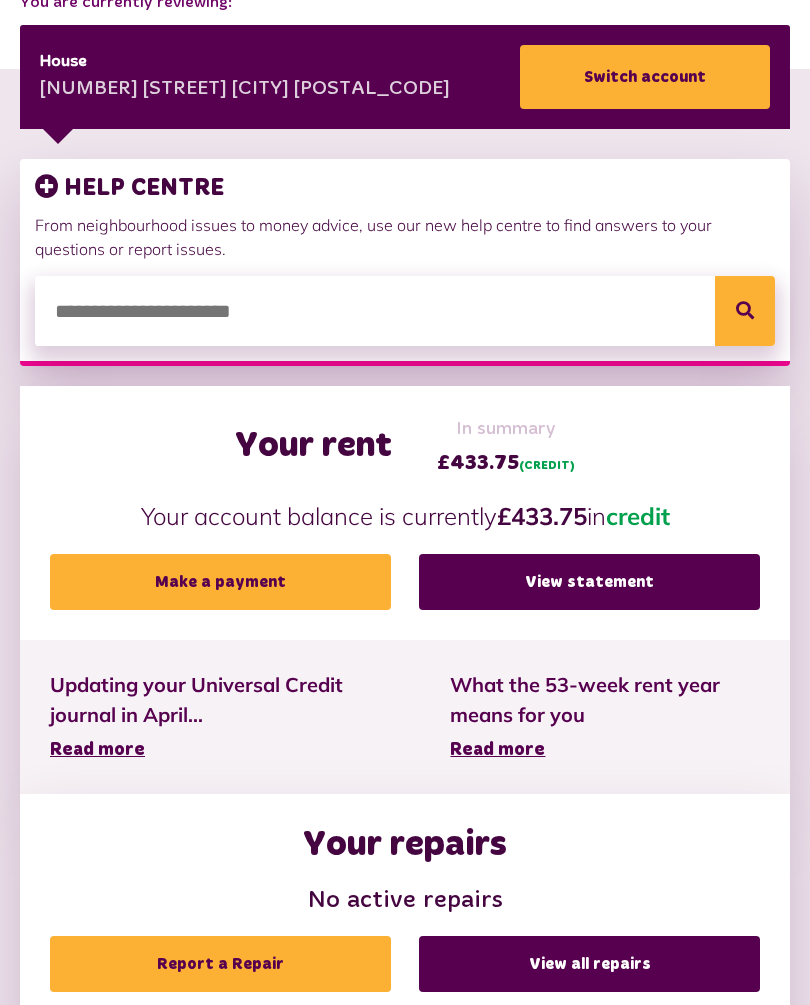 scroll, scrollTop: 332, scrollLeft: 0, axis: vertical 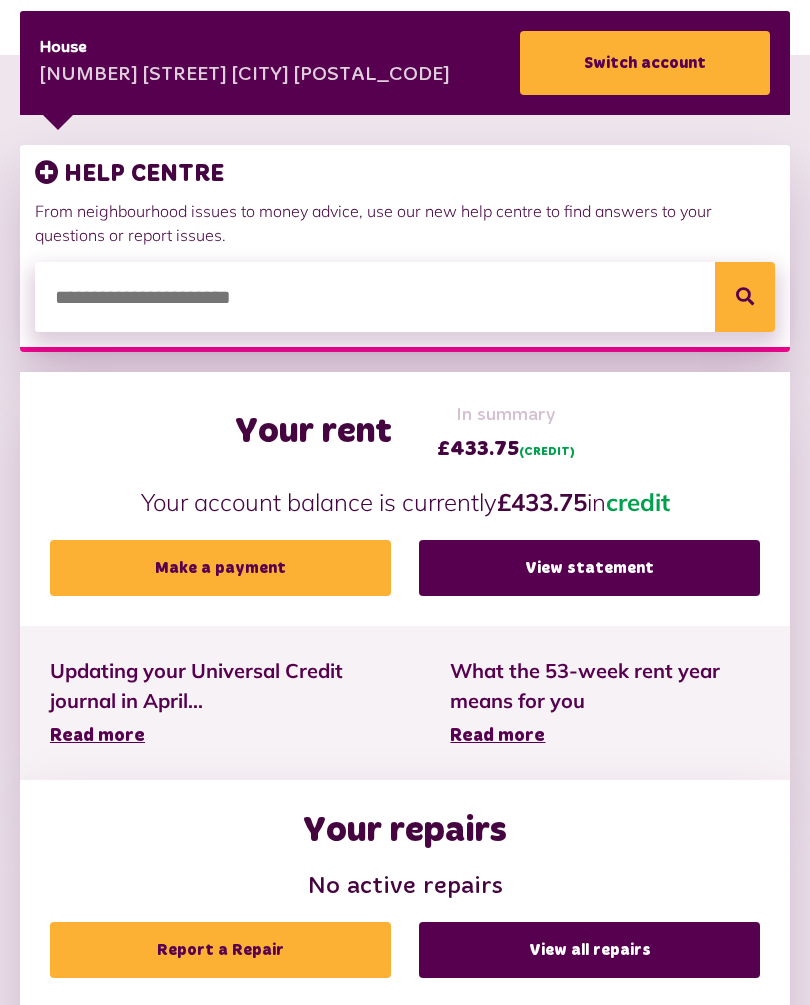 click on "Make a payment" at bounding box center (220, 569) 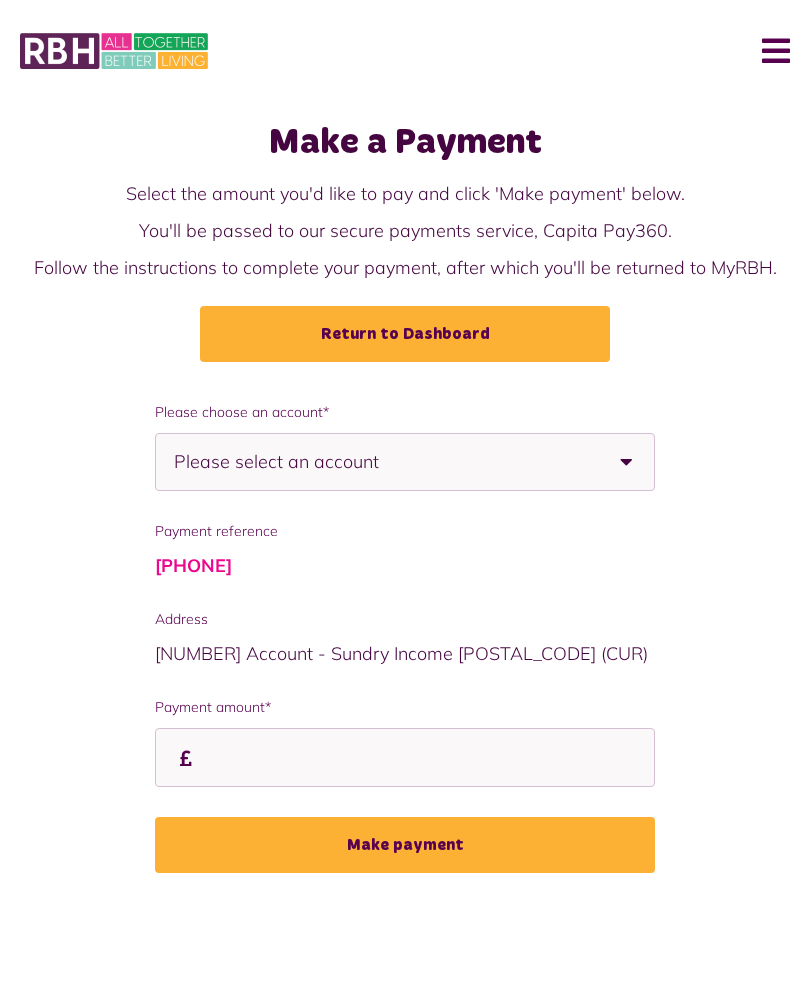 scroll, scrollTop: 0, scrollLeft: 0, axis: both 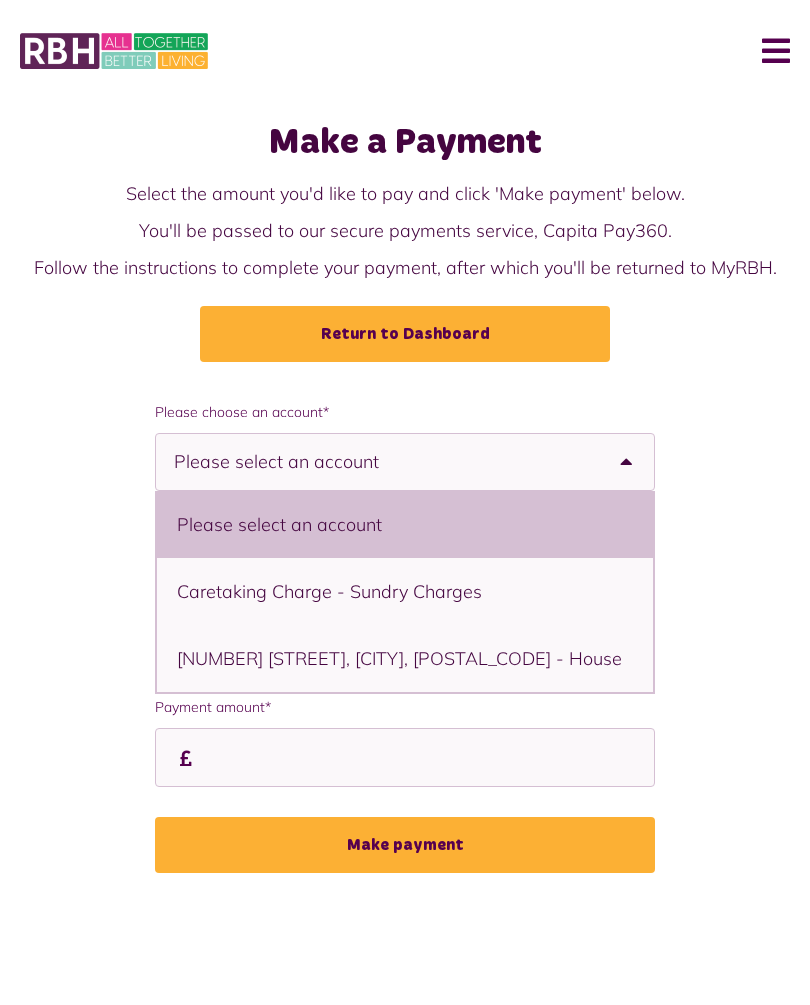 click on "3 Dacre Road, Rochdale, OL11 2LH - House" at bounding box center (405, 658) 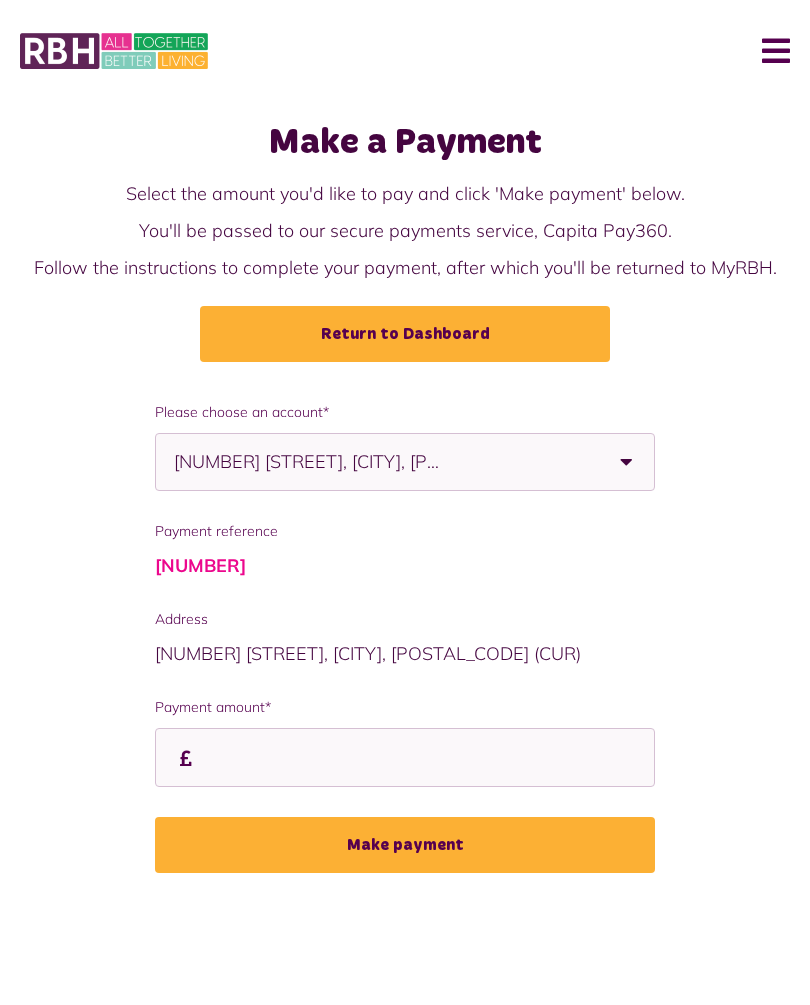 select on "**********" 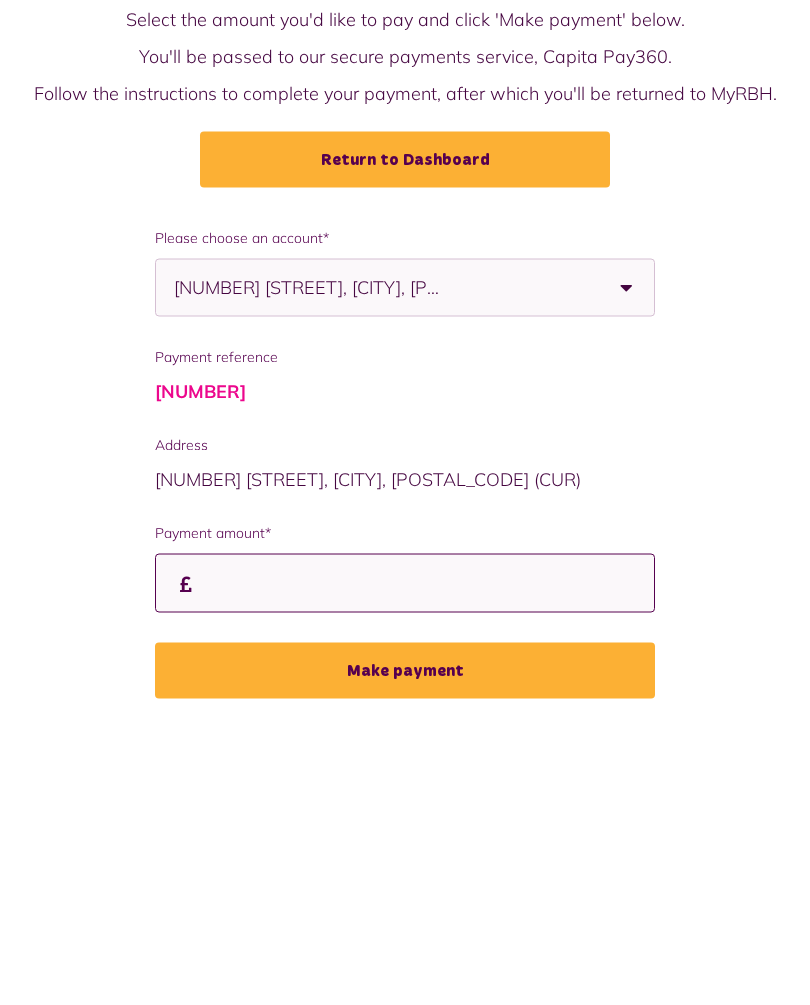 click on "Payment amount*" at bounding box center [0, 0] 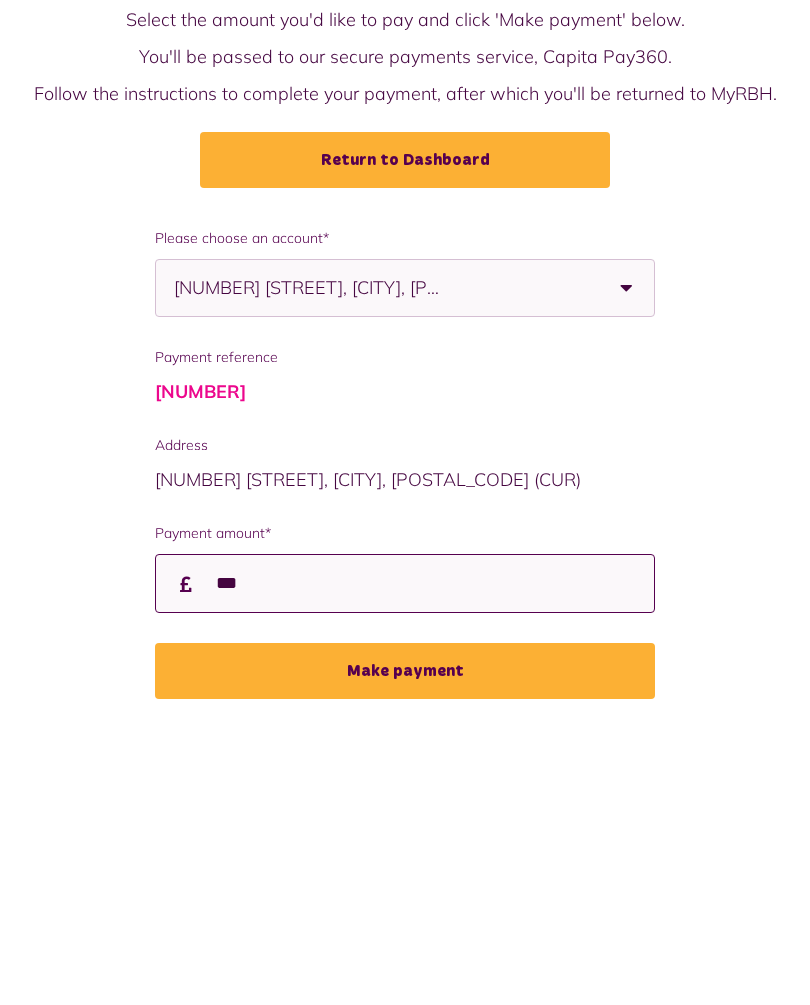 type on "***" 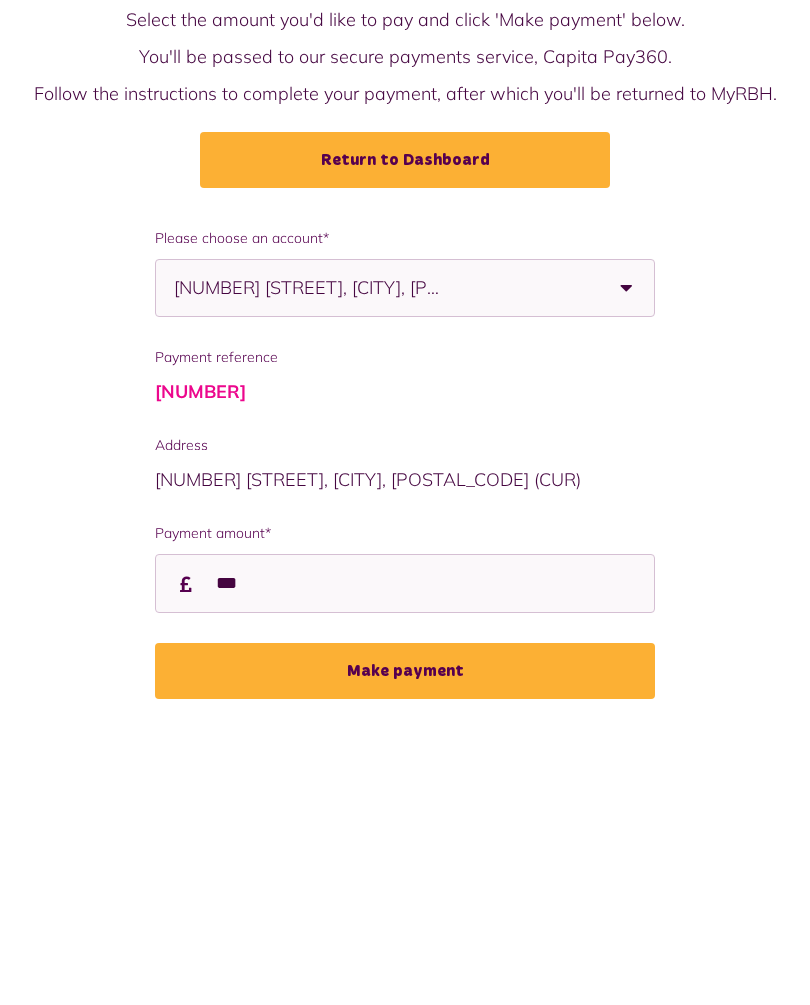 click on "Make payment" at bounding box center (405, 845) 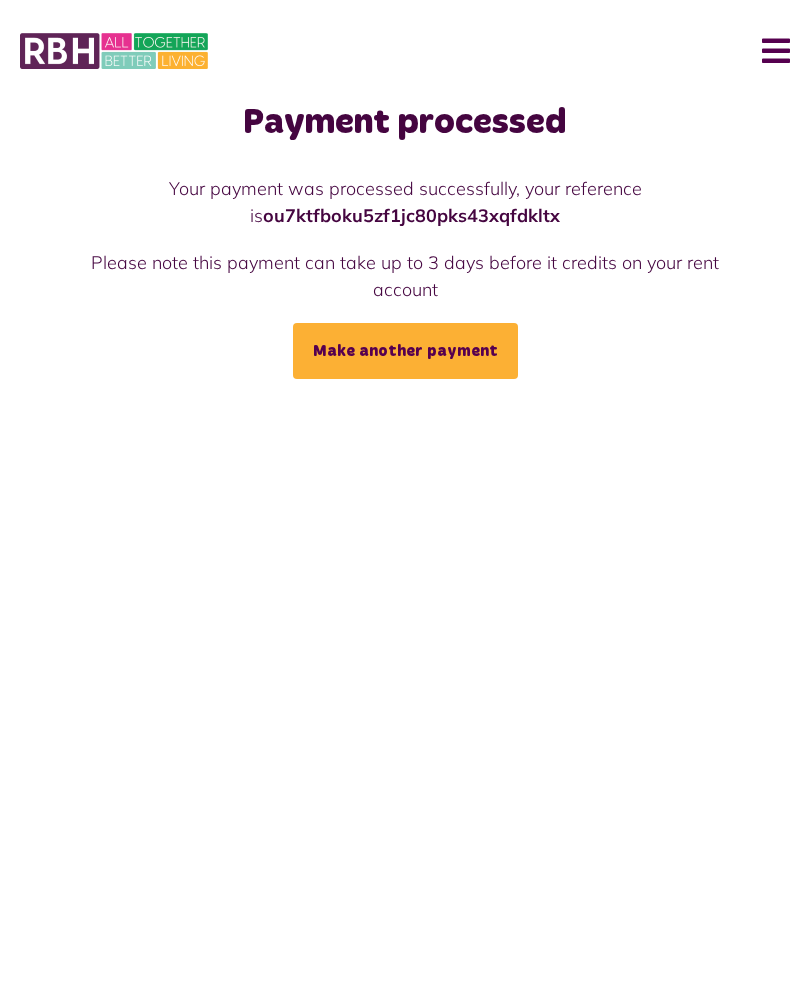 scroll, scrollTop: 0, scrollLeft: 0, axis: both 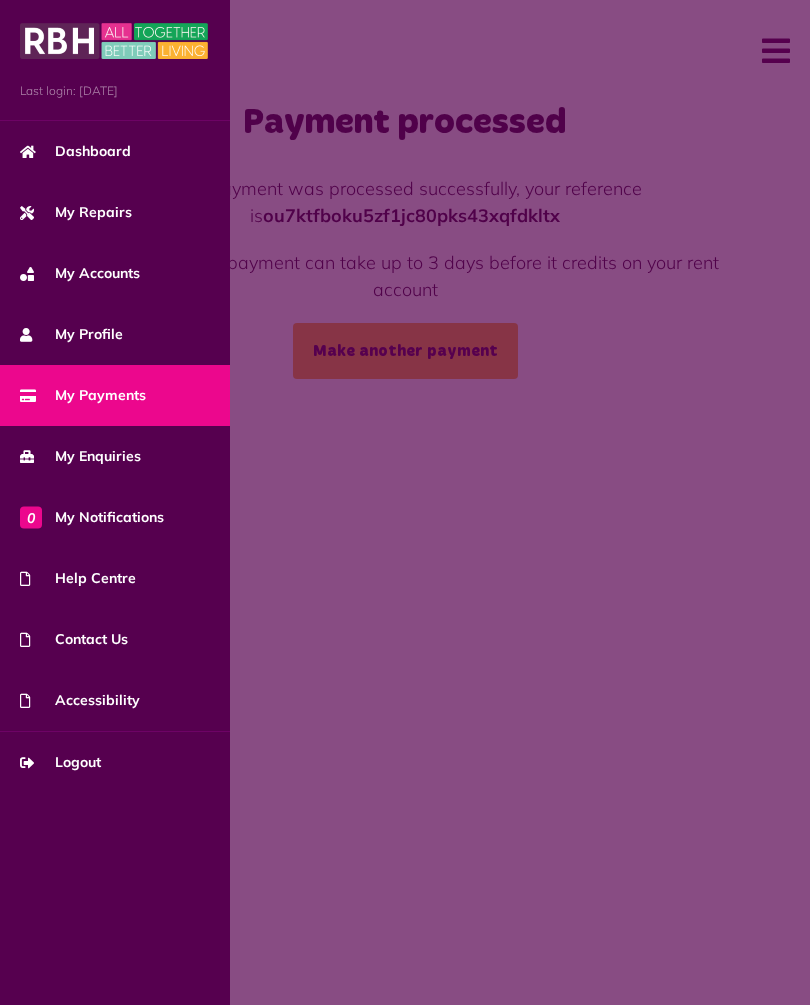click on "My Repairs" at bounding box center [76, 212] 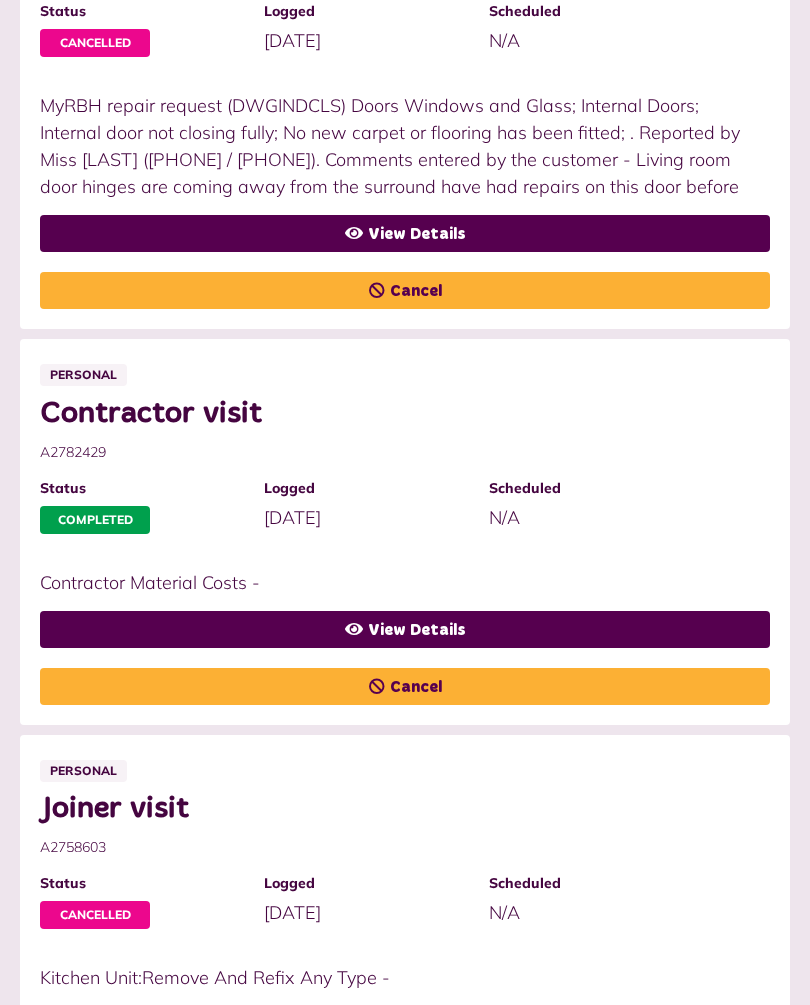 scroll, scrollTop: 2363, scrollLeft: 0, axis: vertical 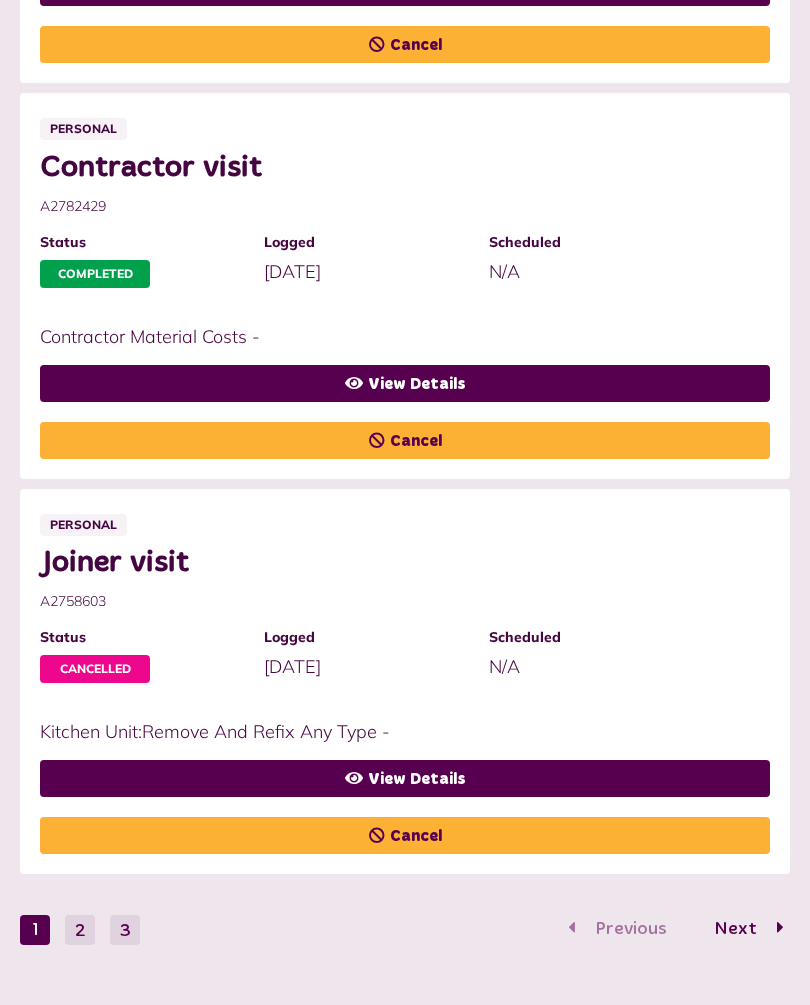 click on "Next" at bounding box center (735, 929) 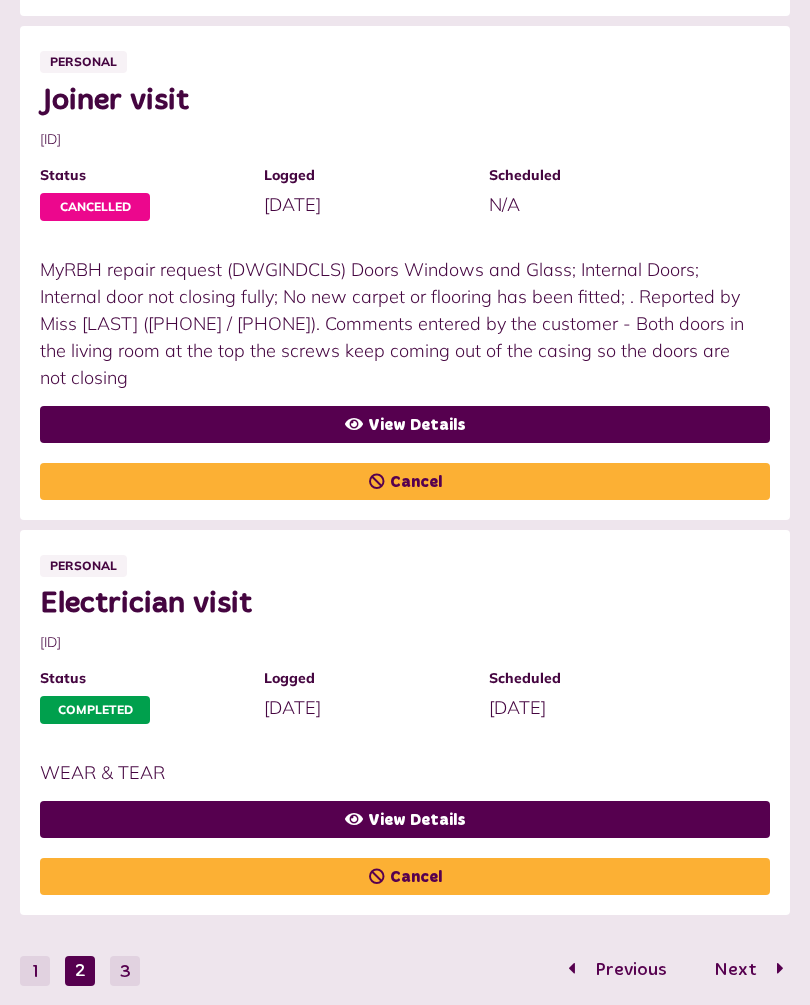 scroll, scrollTop: 2417, scrollLeft: 0, axis: vertical 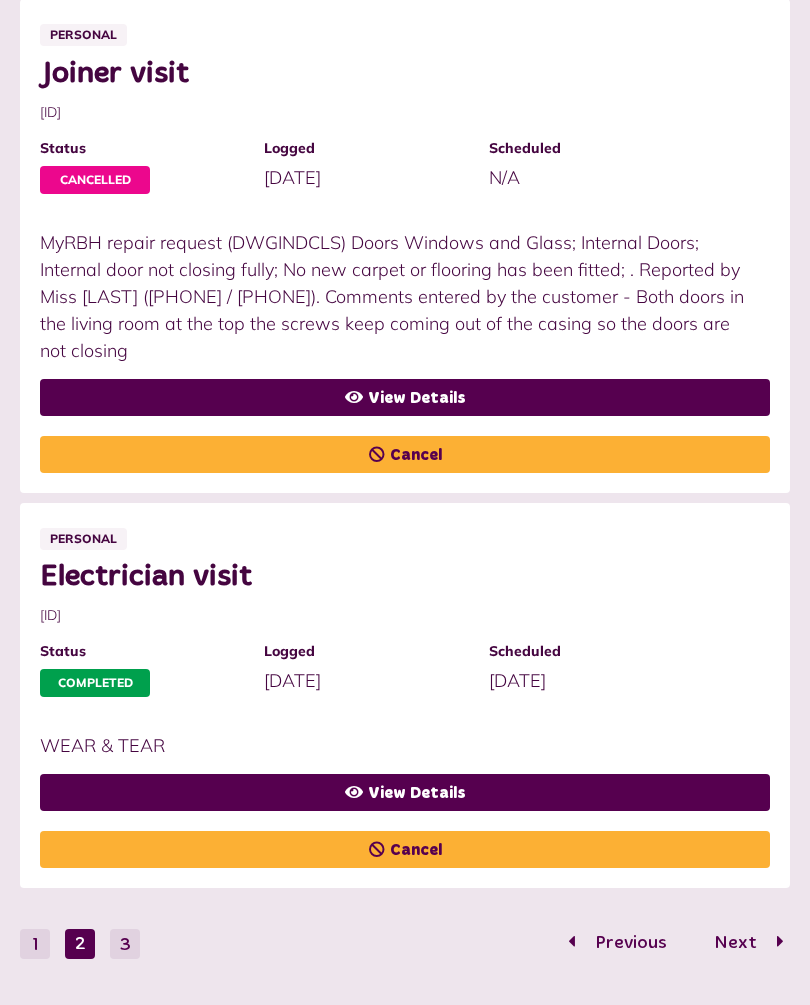 click on "Cancel" at bounding box center (405, 849) 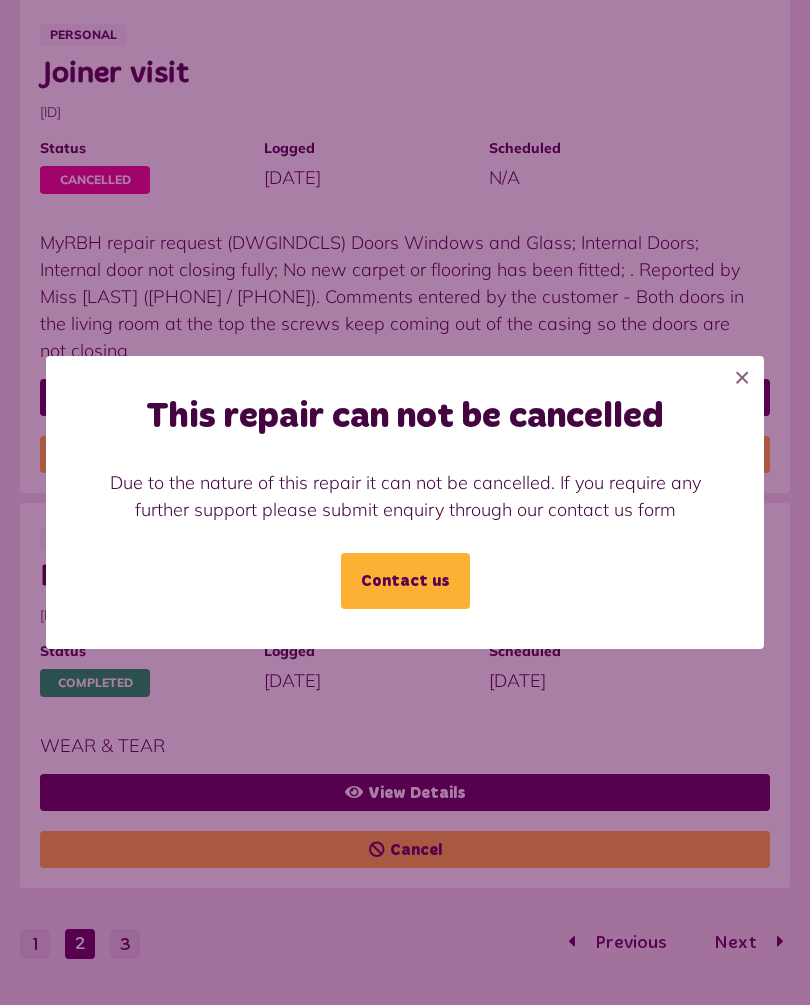 click on "This repair can not be cancelled
Due to the nature of this repair it can not be cancelled. If you require any further support please submit enquiry through our contact us form
Contact us
× Loading..." at bounding box center [405, 502] 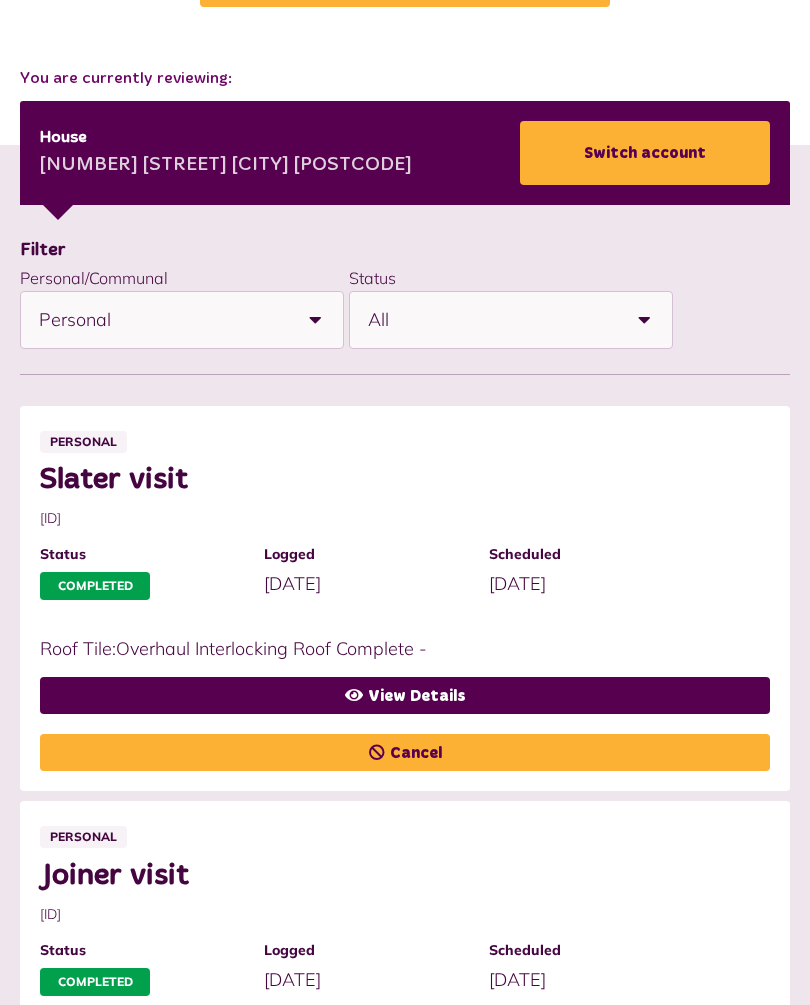 scroll, scrollTop: 0, scrollLeft: 0, axis: both 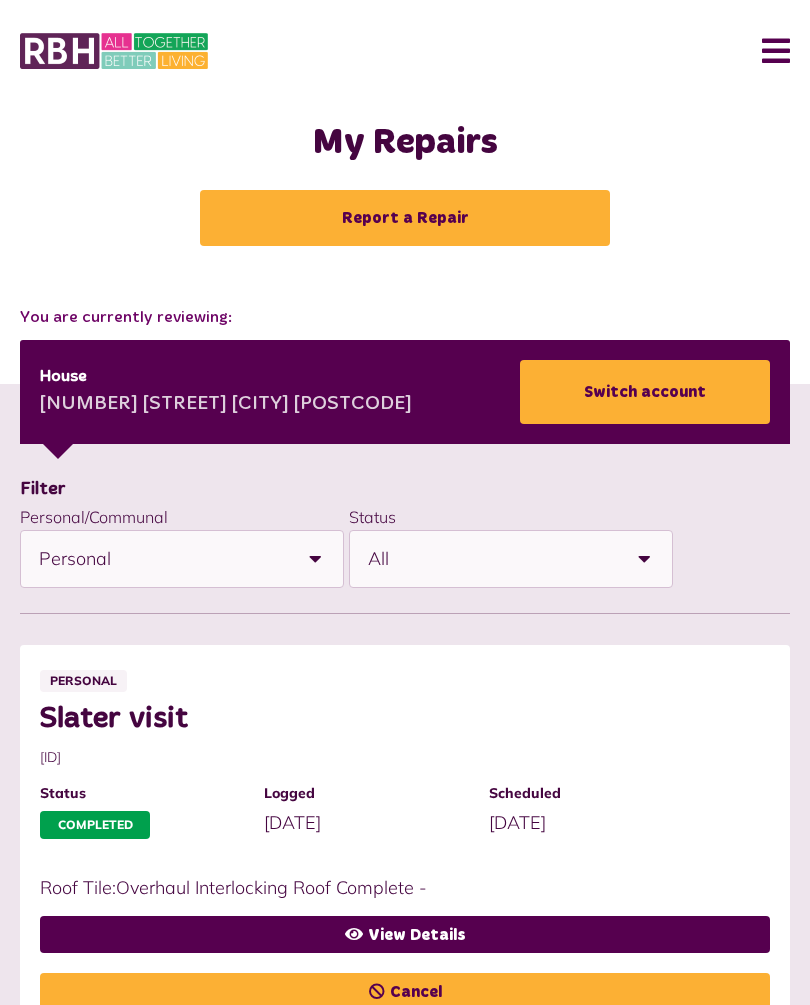 click on "Menu" at bounding box center (768, 51) 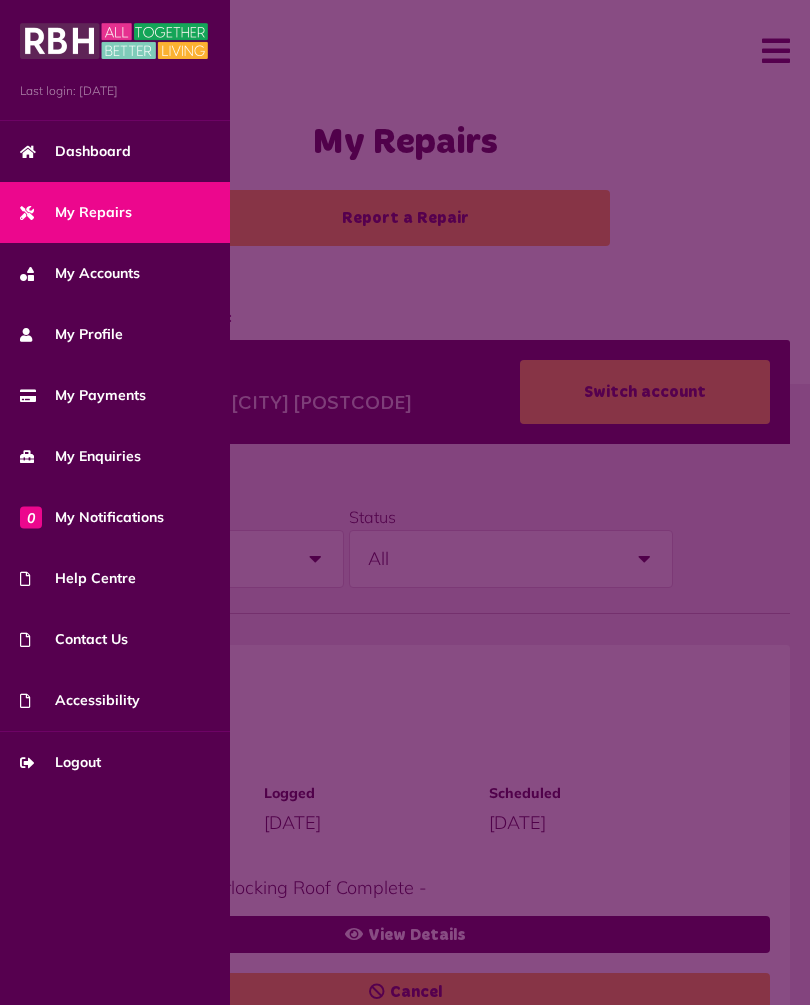 click on "0  My Notifications" at bounding box center [92, 517] 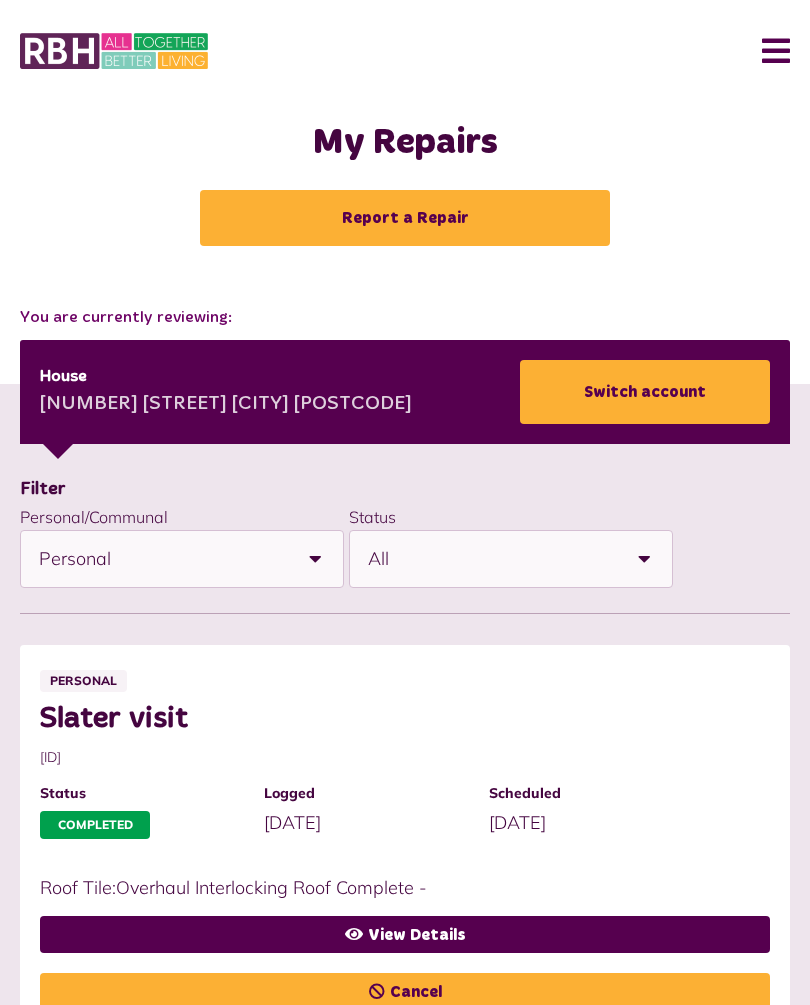 click at bounding box center (-405, 502) 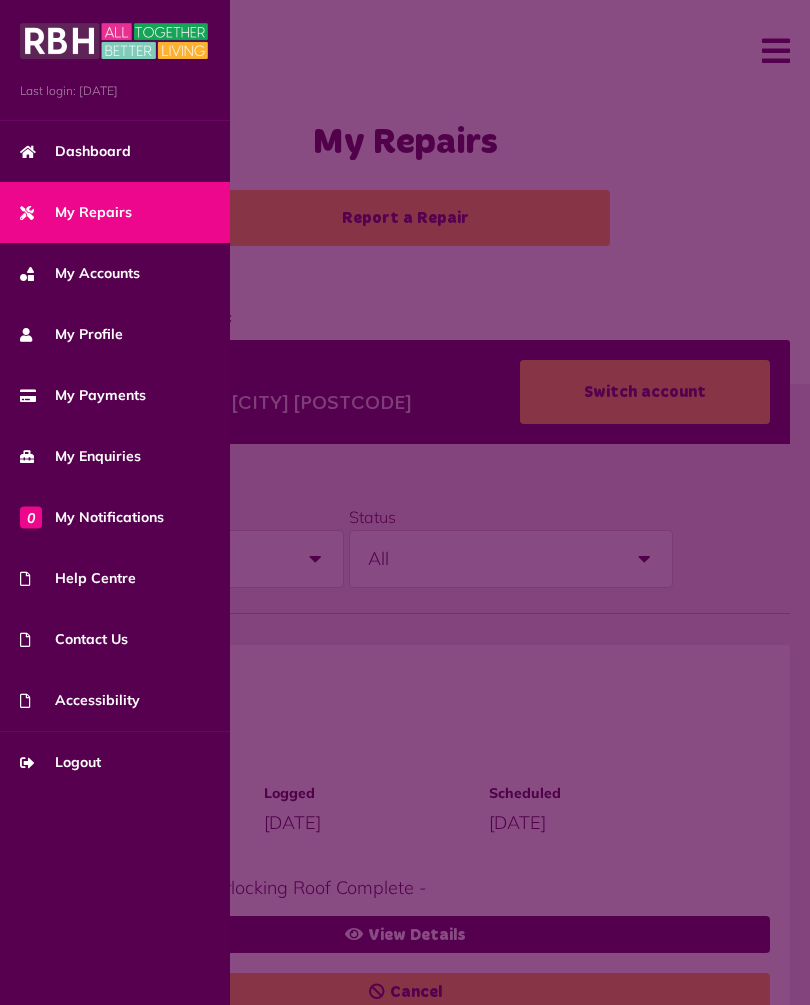 click on "Logout" at bounding box center (60, 762) 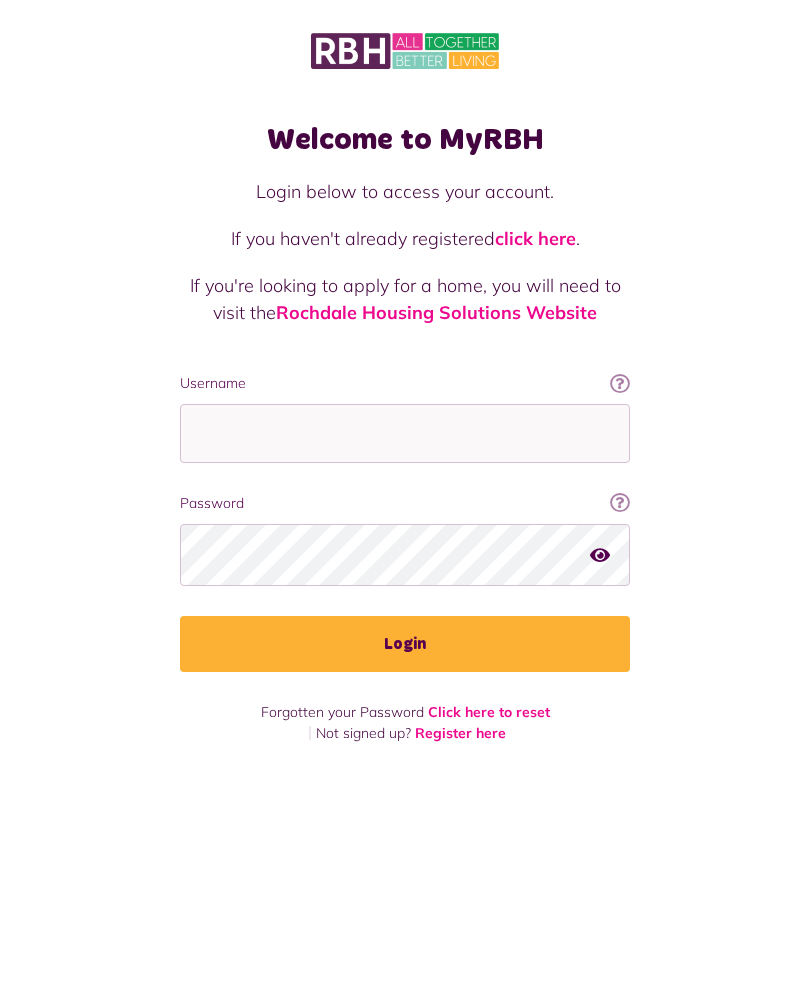 scroll, scrollTop: 0, scrollLeft: 0, axis: both 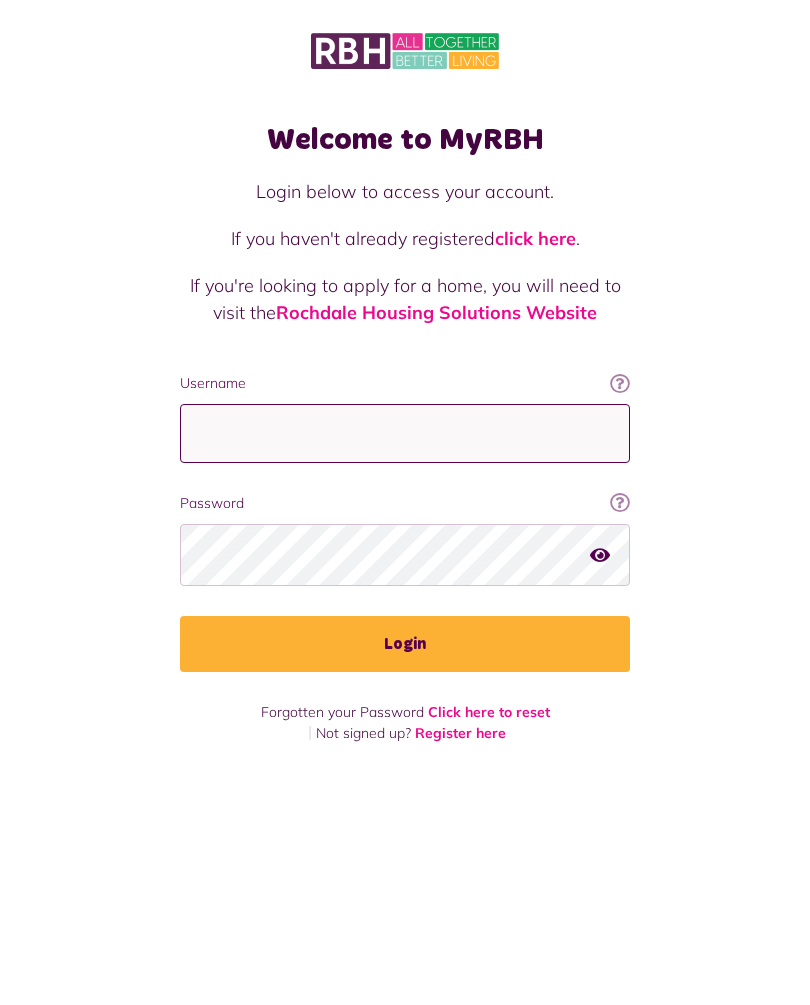 type on "**********" 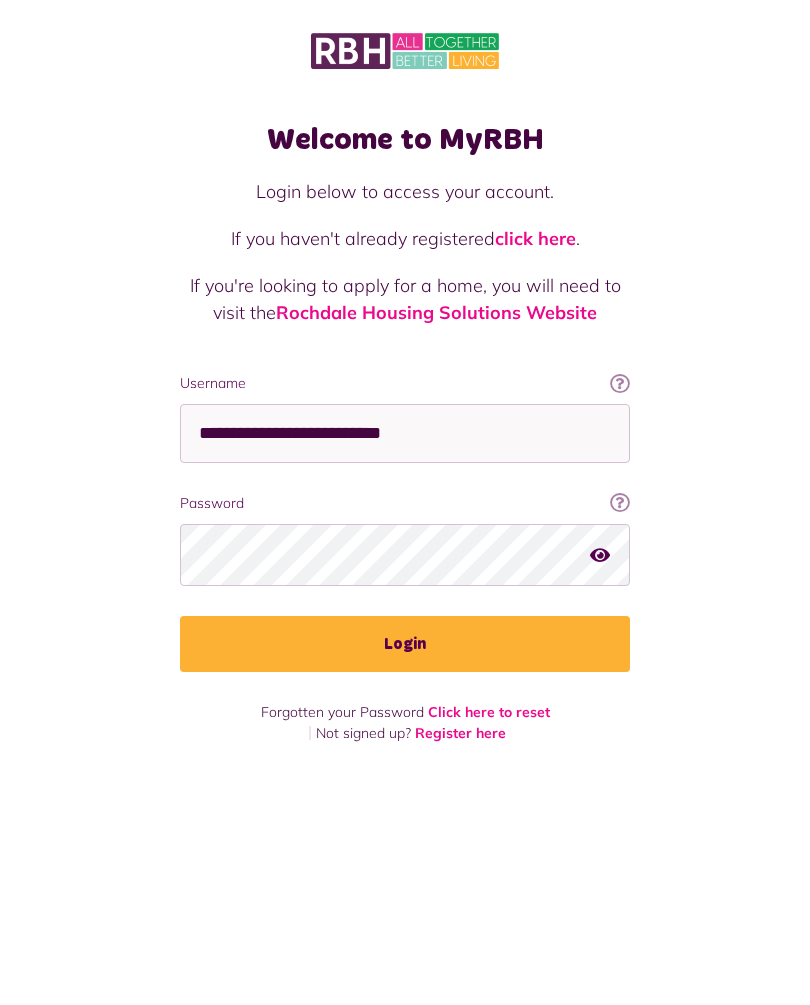 click on "Login" at bounding box center [405, 644] 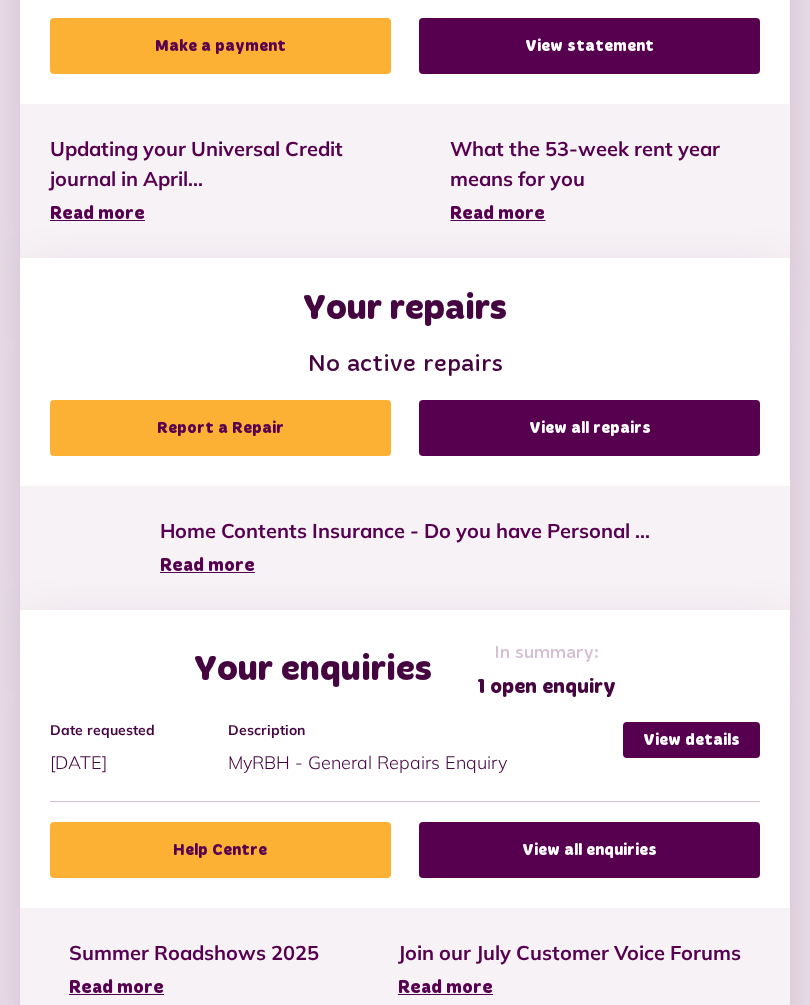 scroll, scrollTop: 861, scrollLeft: 0, axis: vertical 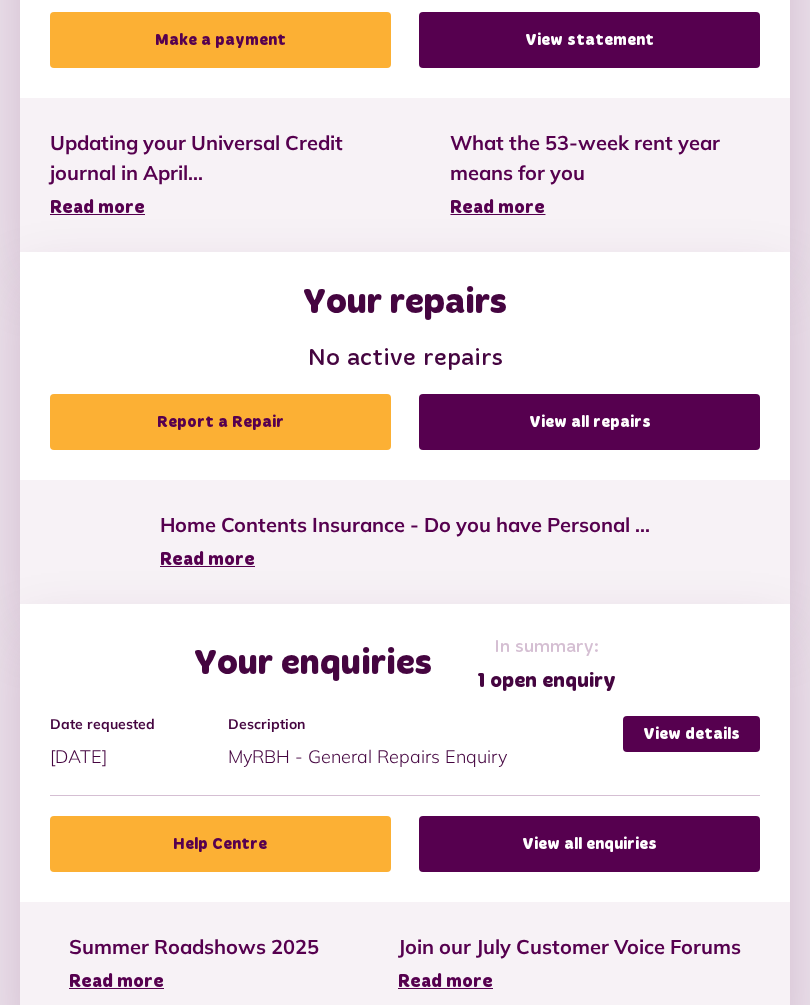 click on "View details" at bounding box center [691, 734] 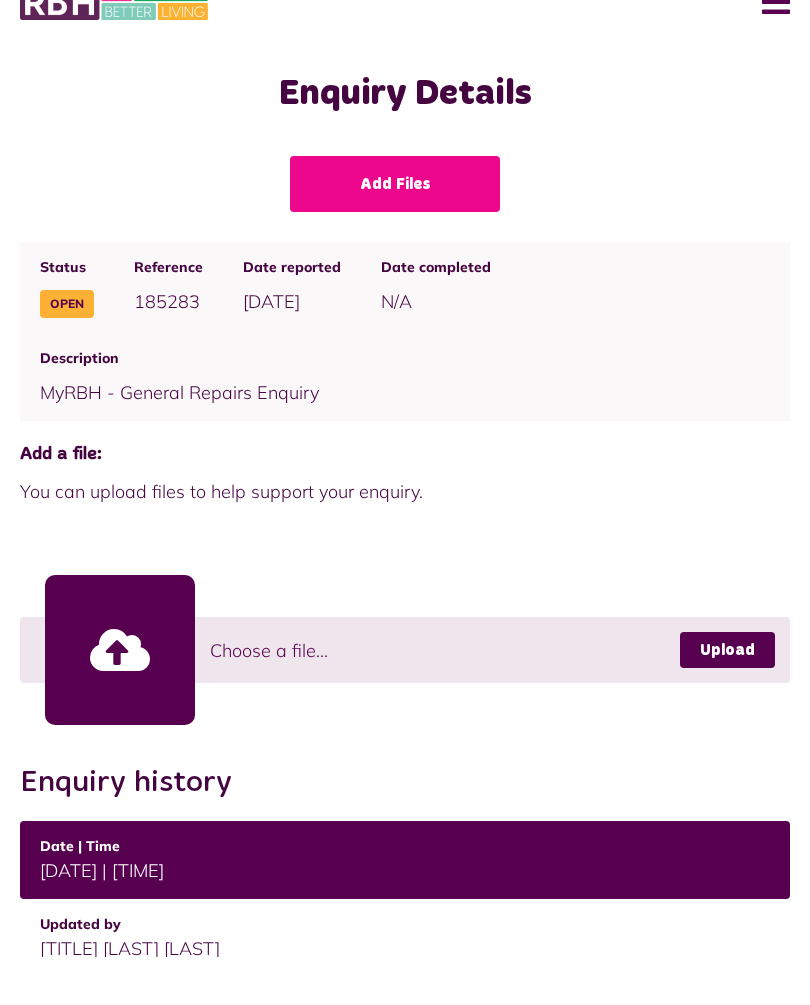 scroll, scrollTop: 248, scrollLeft: 0, axis: vertical 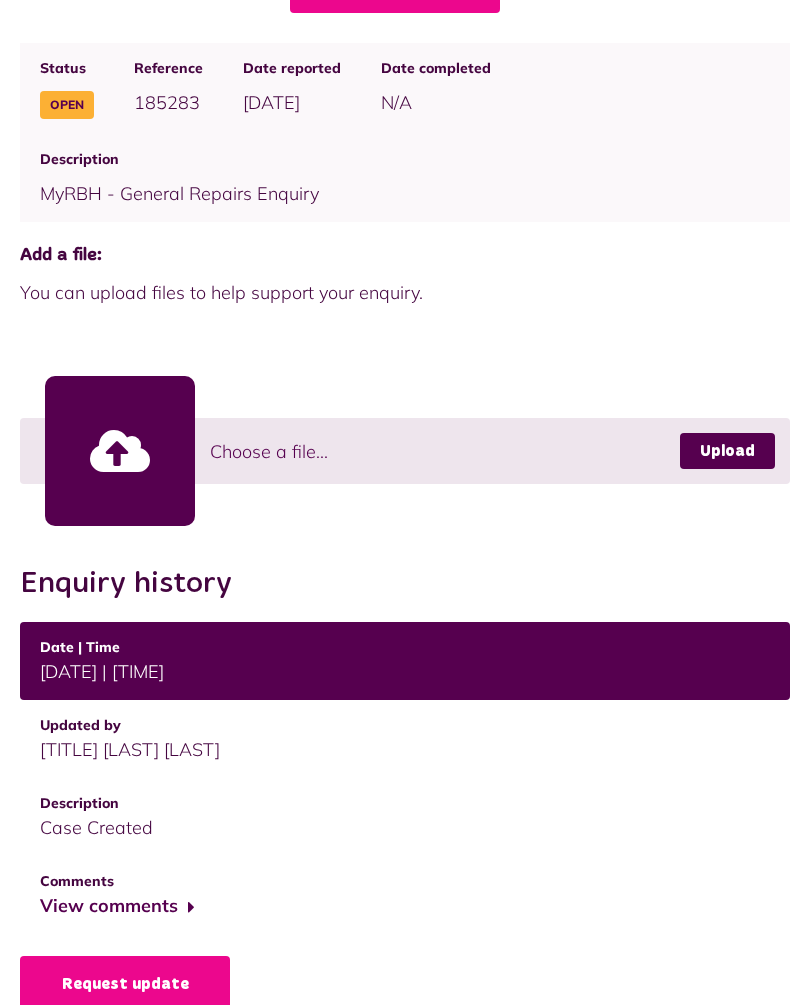 click on "View comments" at bounding box center (117, 906) 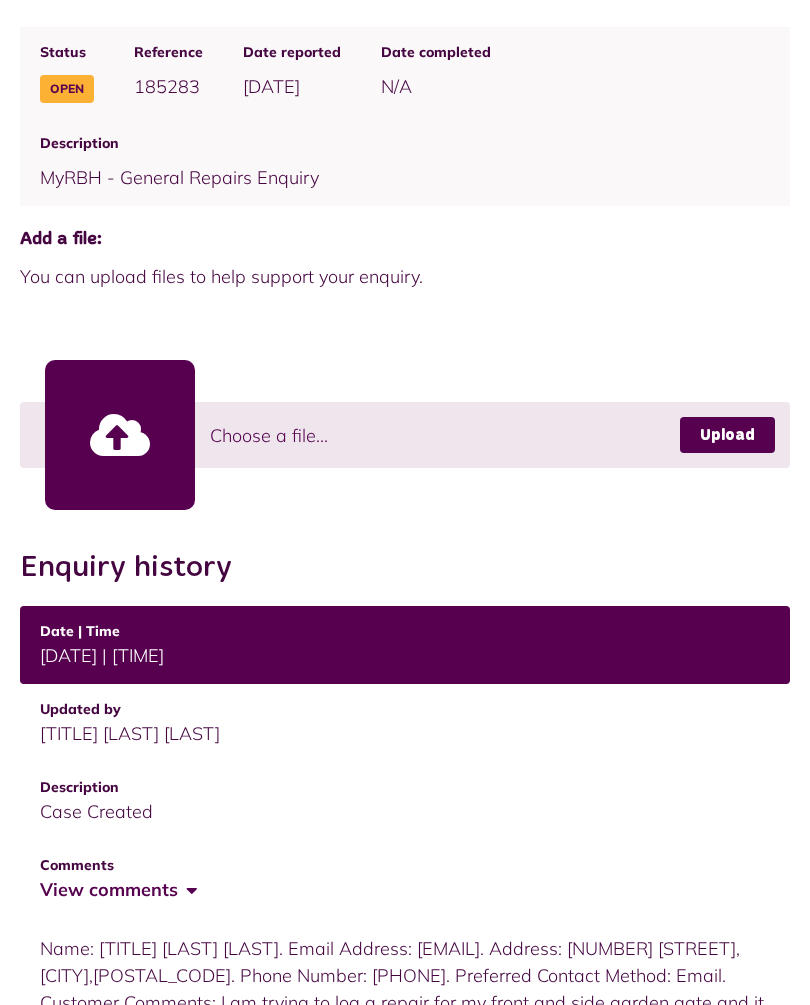 scroll, scrollTop: 413, scrollLeft: 0, axis: vertical 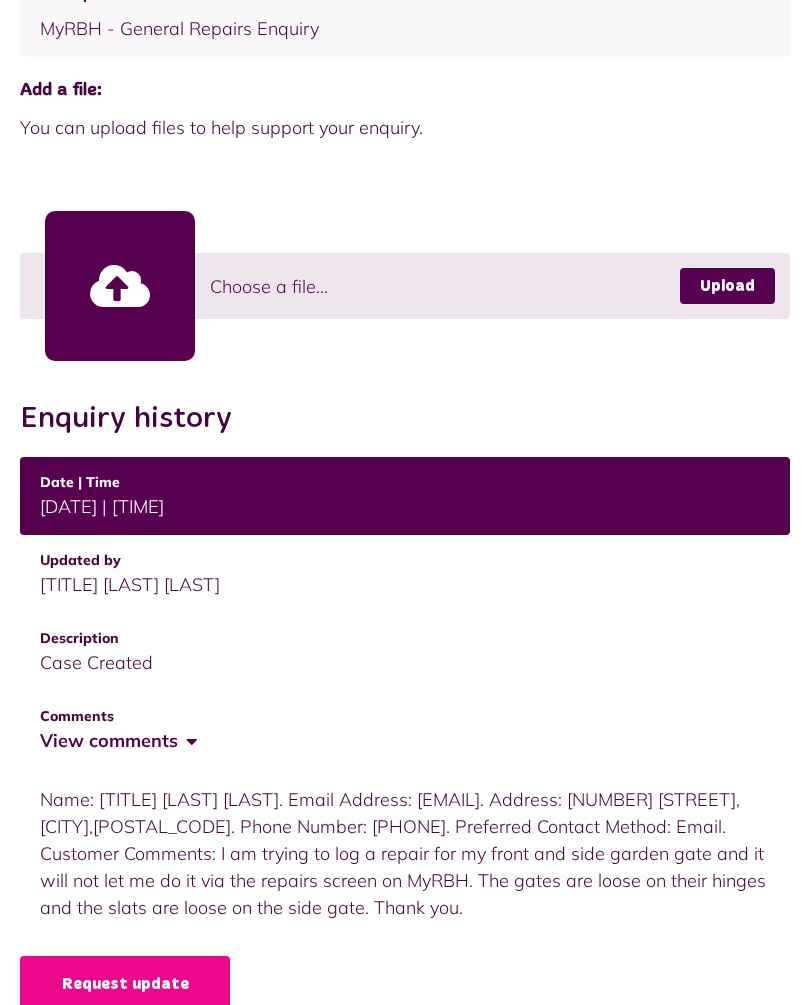 click on "Request update" at bounding box center [125, 984] 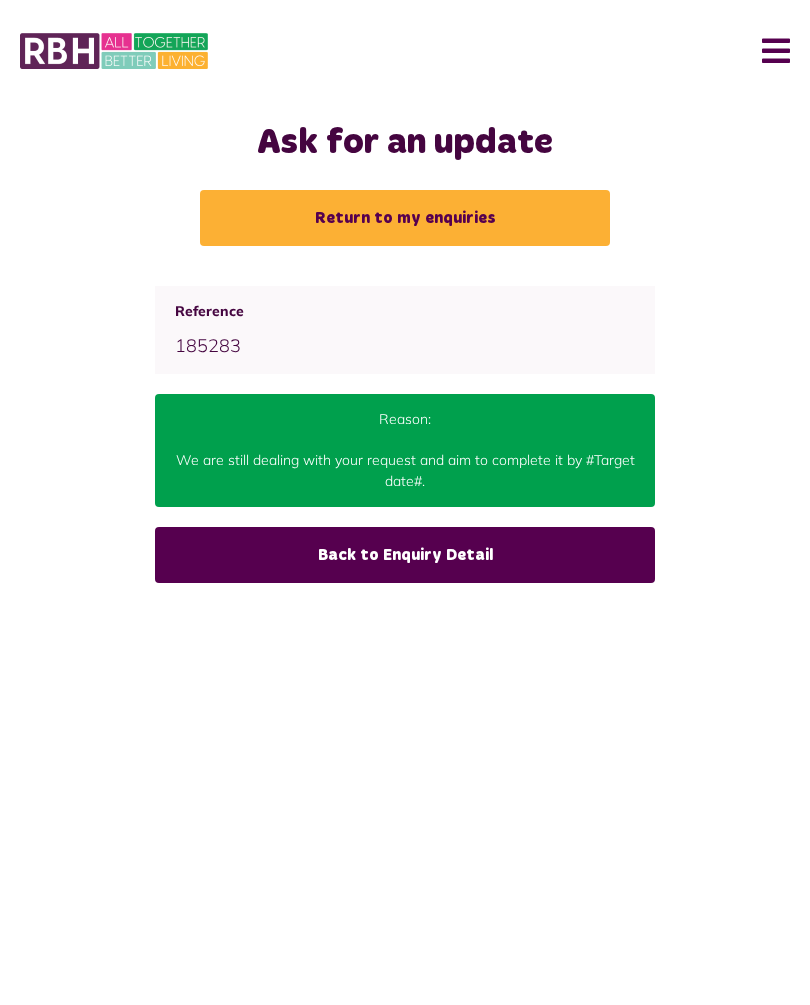scroll, scrollTop: 0, scrollLeft: 0, axis: both 